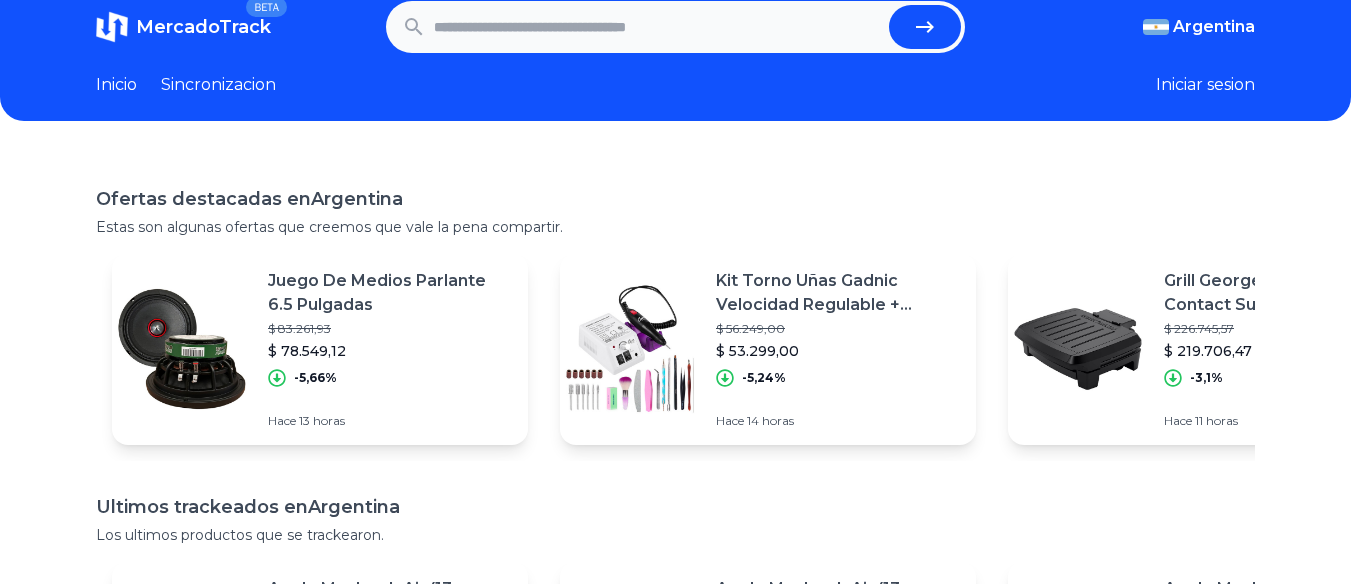 scroll, scrollTop: 0, scrollLeft: 0, axis: both 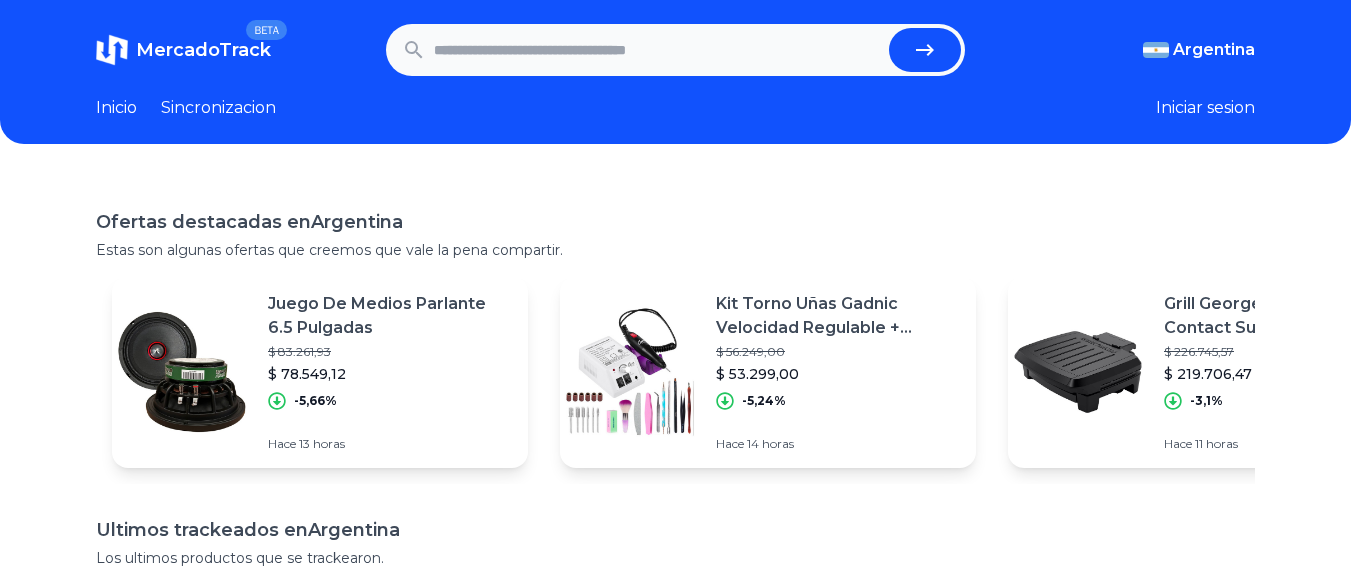 click at bounding box center [658, 50] 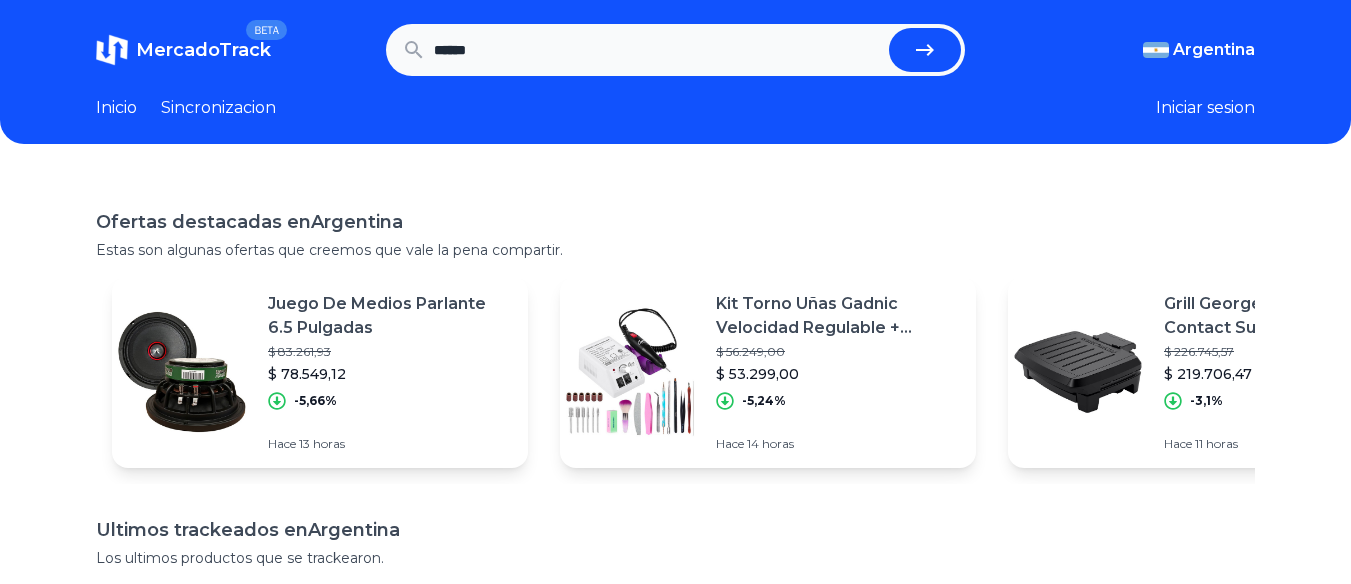 type on "******" 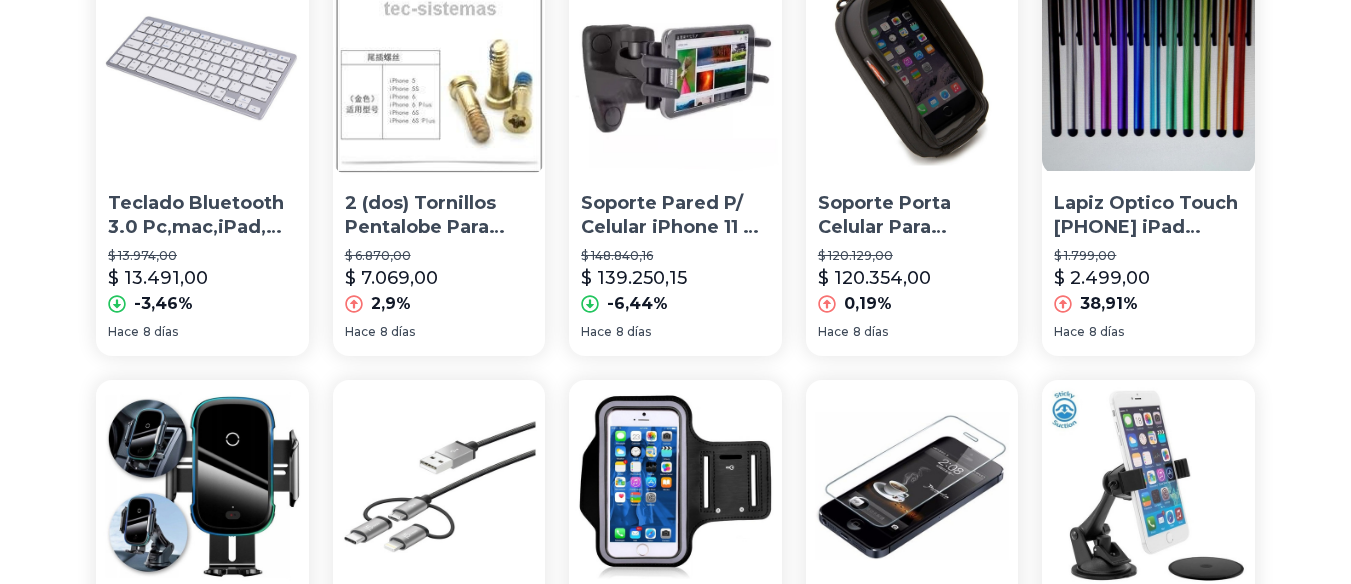 scroll, scrollTop: 0, scrollLeft: 0, axis: both 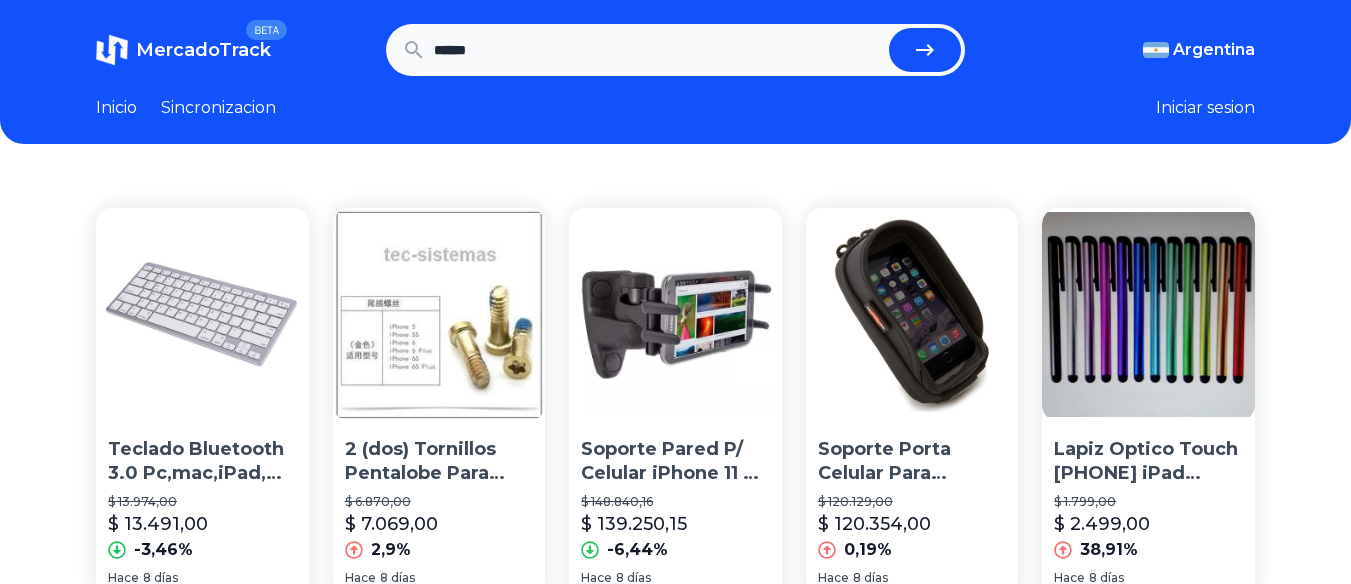 click on "******" at bounding box center (658, 50) 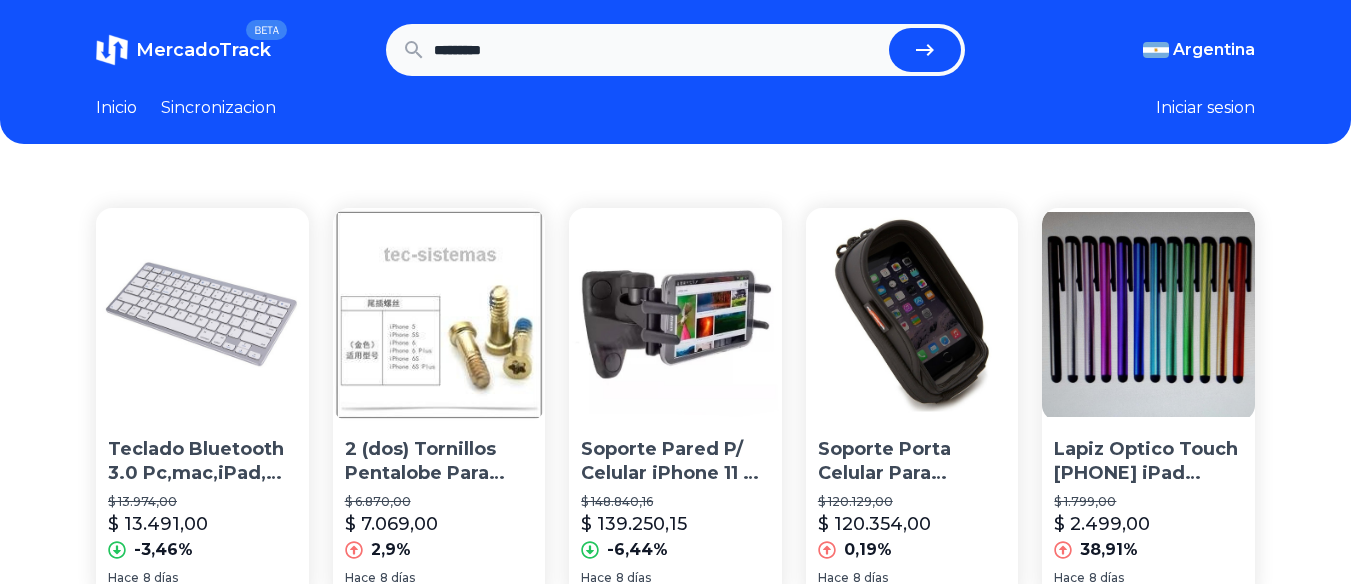 type on "*********" 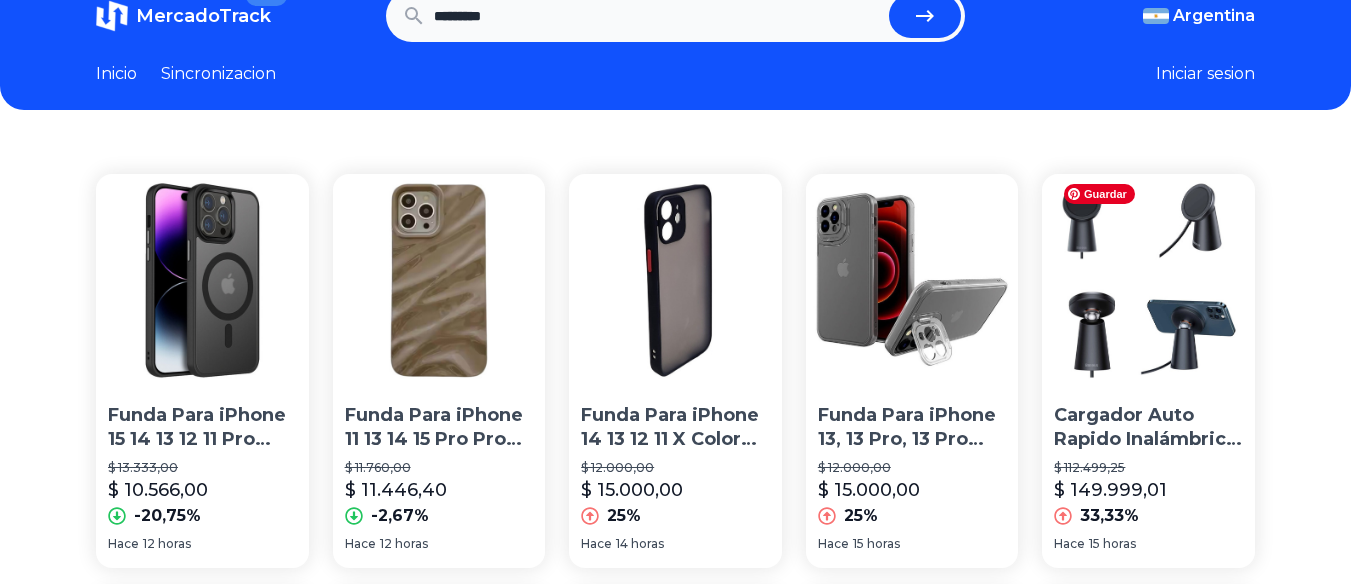 scroll, scrollTop: 0, scrollLeft: 0, axis: both 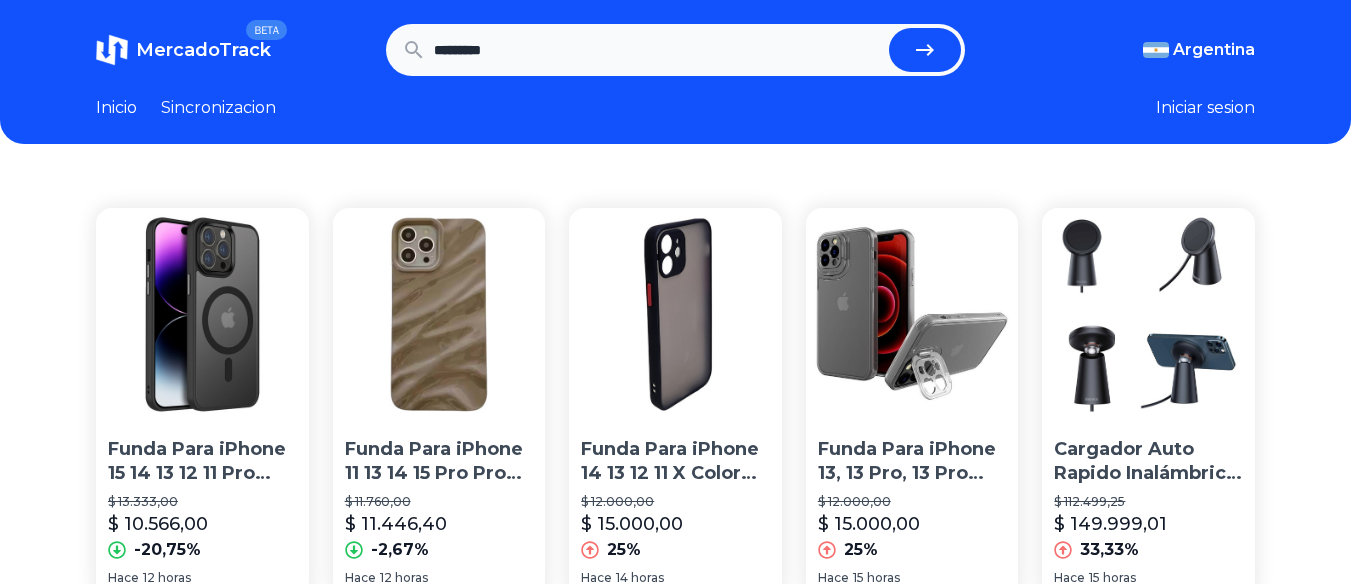 click on "MercadoTrack" at bounding box center (203, 50) 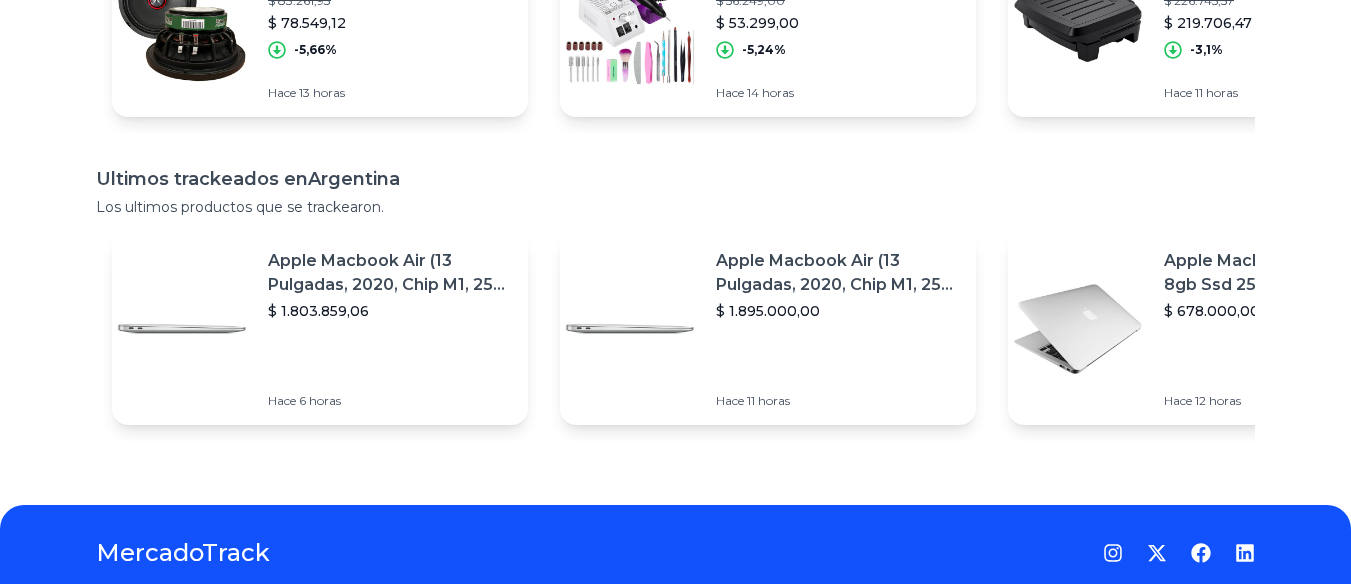 scroll, scrollTop: 400, scrollLeft: 0, axis: vertical 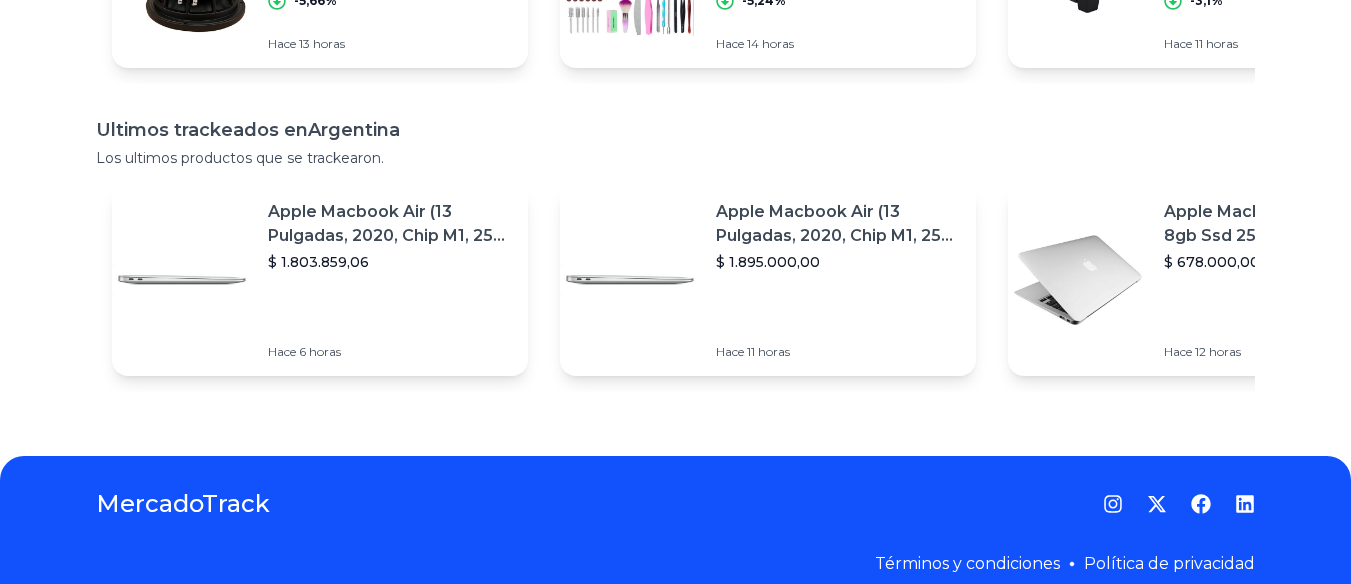 click on "$ 678.000,00" at bounding box center (1286, 262) 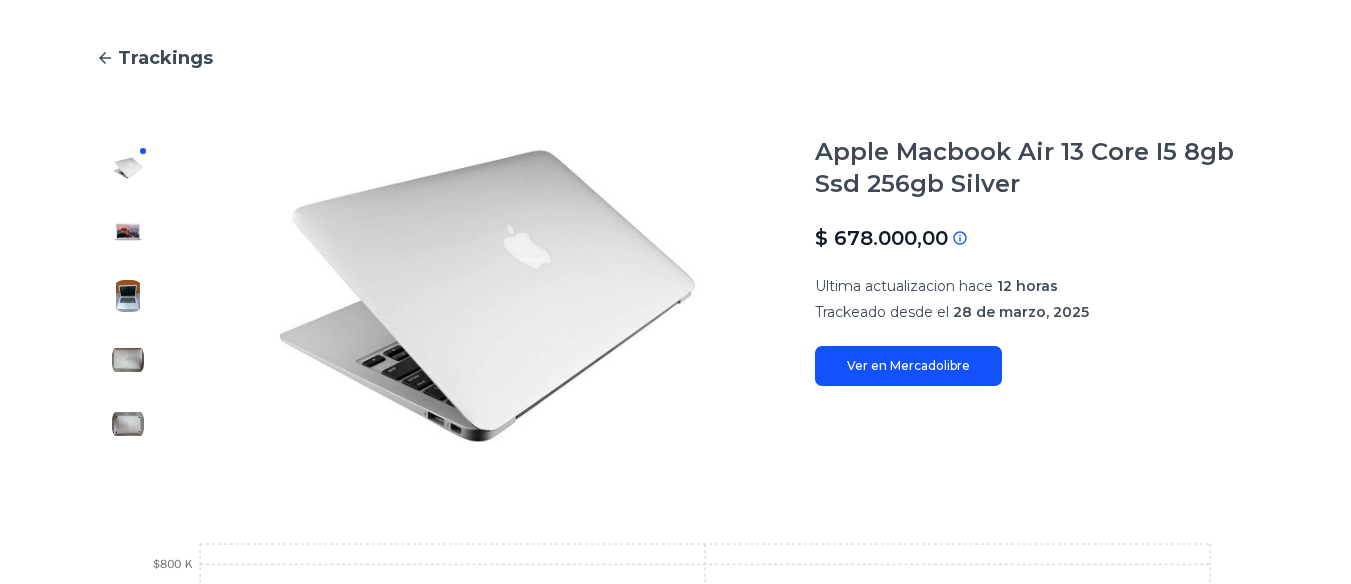 scroll, scrollTop: 200, scrollLeft: 0, axis: vertical 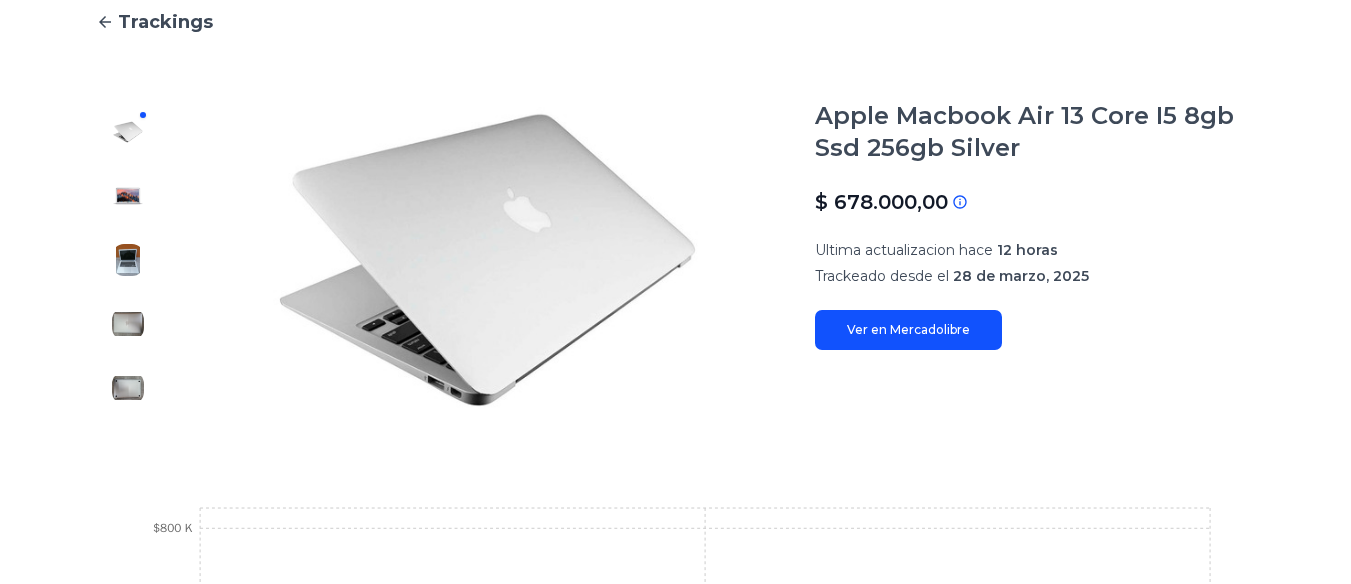 click on "Ver en Mercadolibre" at bounding box center (908, 330) 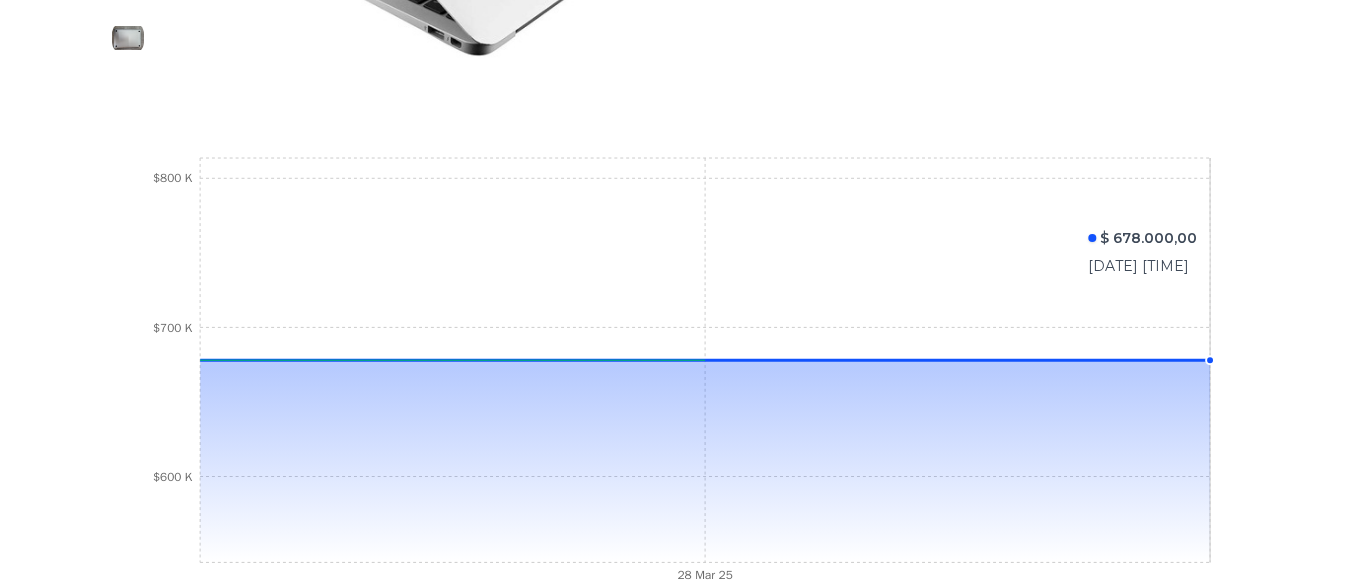 scroll, scrollTop: 100, scrollLeft: 0, axis: vertical 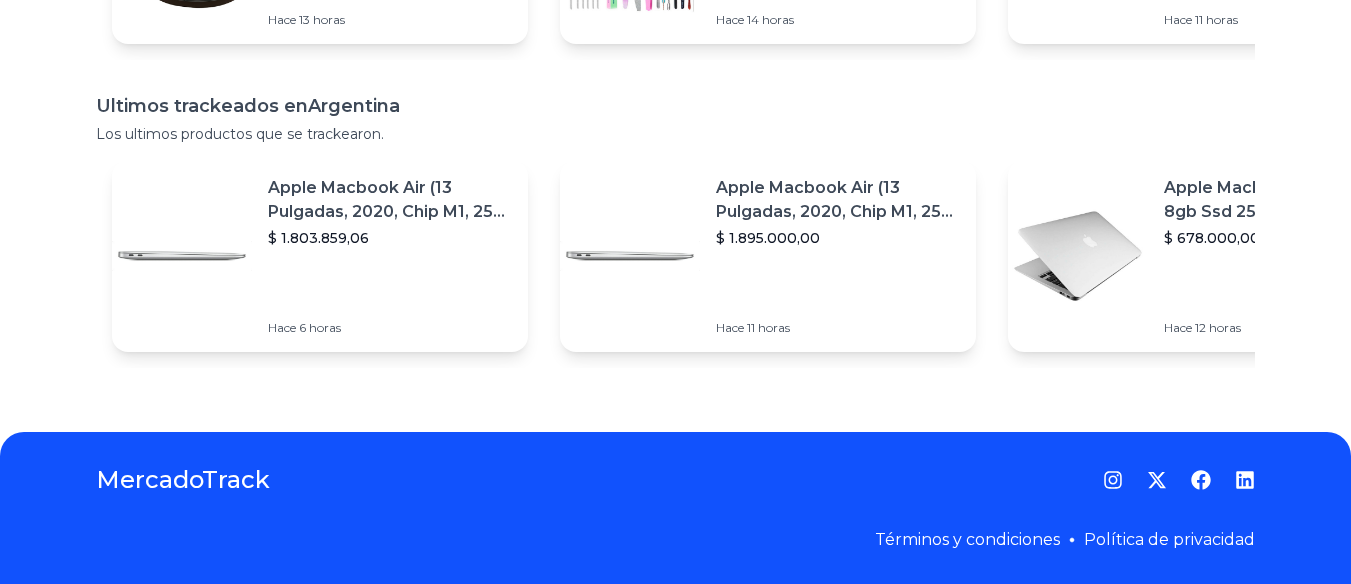 click 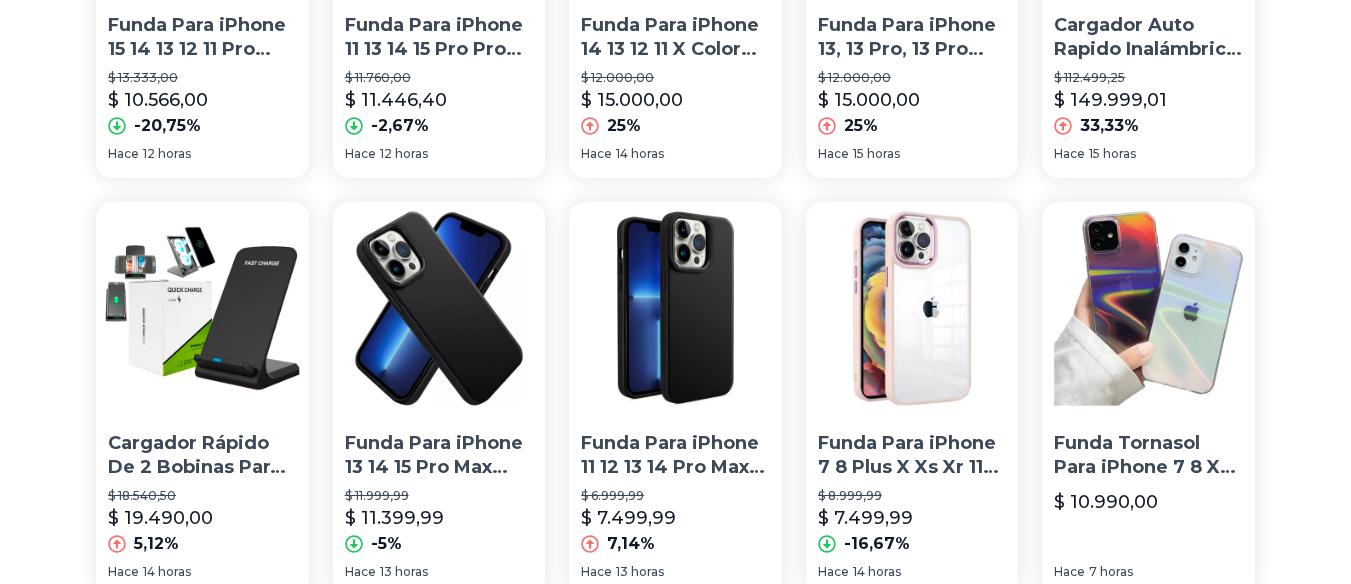scroll, scrollTop: 0, scrollLeft: 0, axis: both 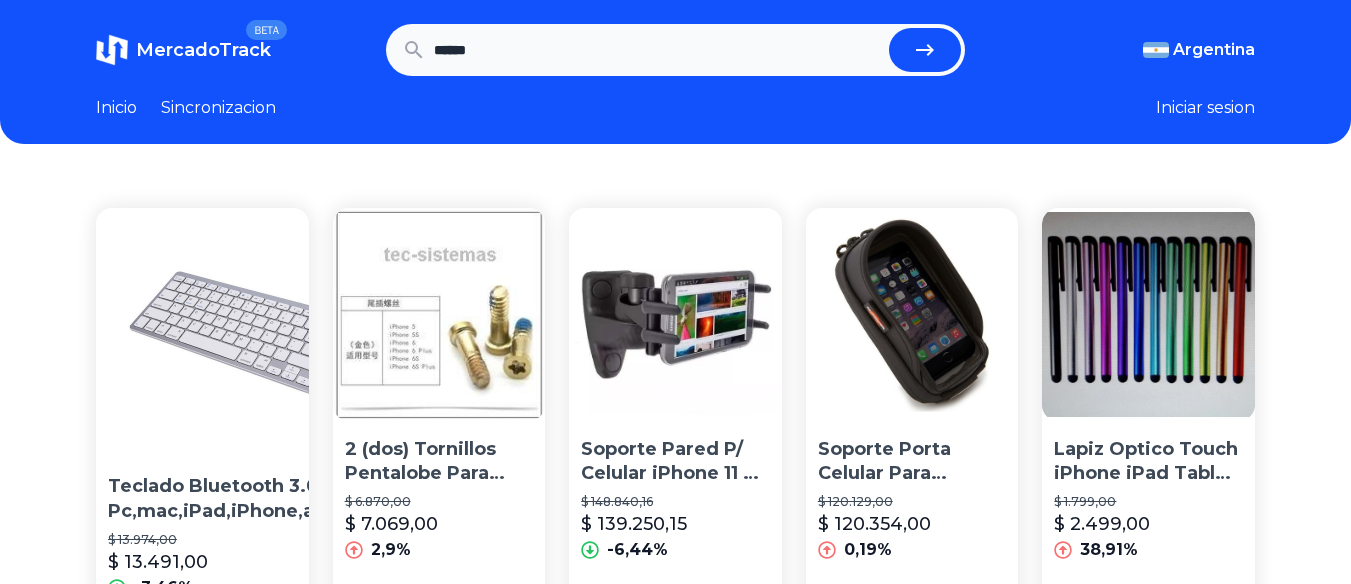 click on "MercadoTrack" at bounding box center [203, 50] 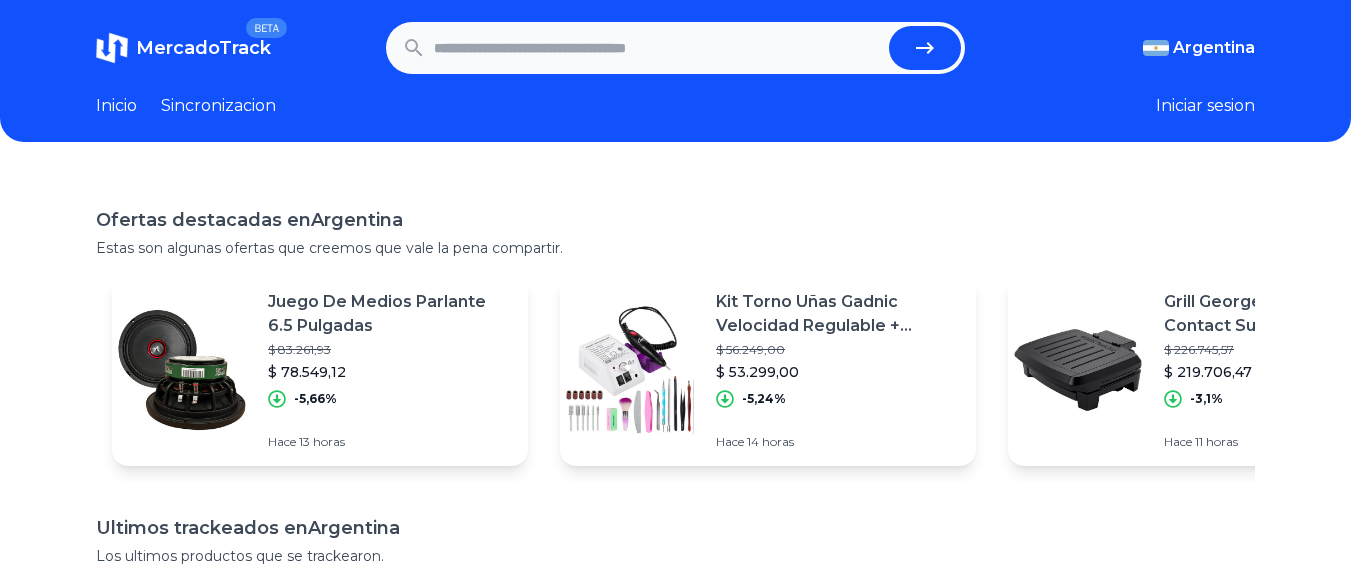 scroll, scrollTop: 0, scrollLeft: 0, axis: both 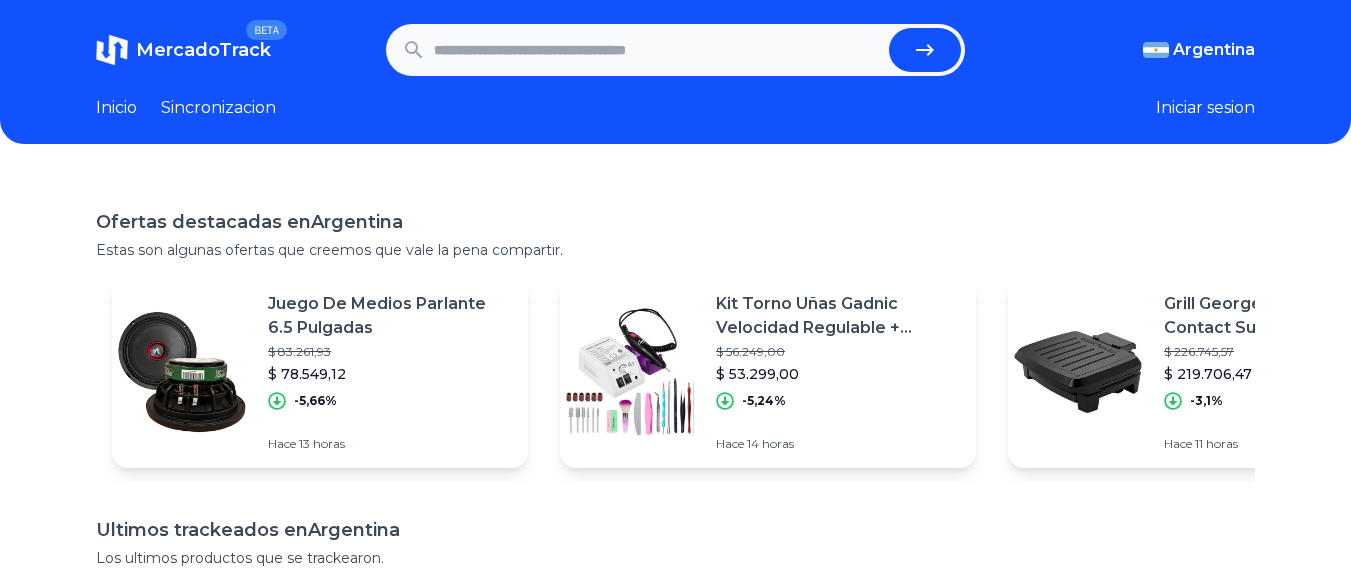 click on "Inicio" at bounding box center [116, 108] 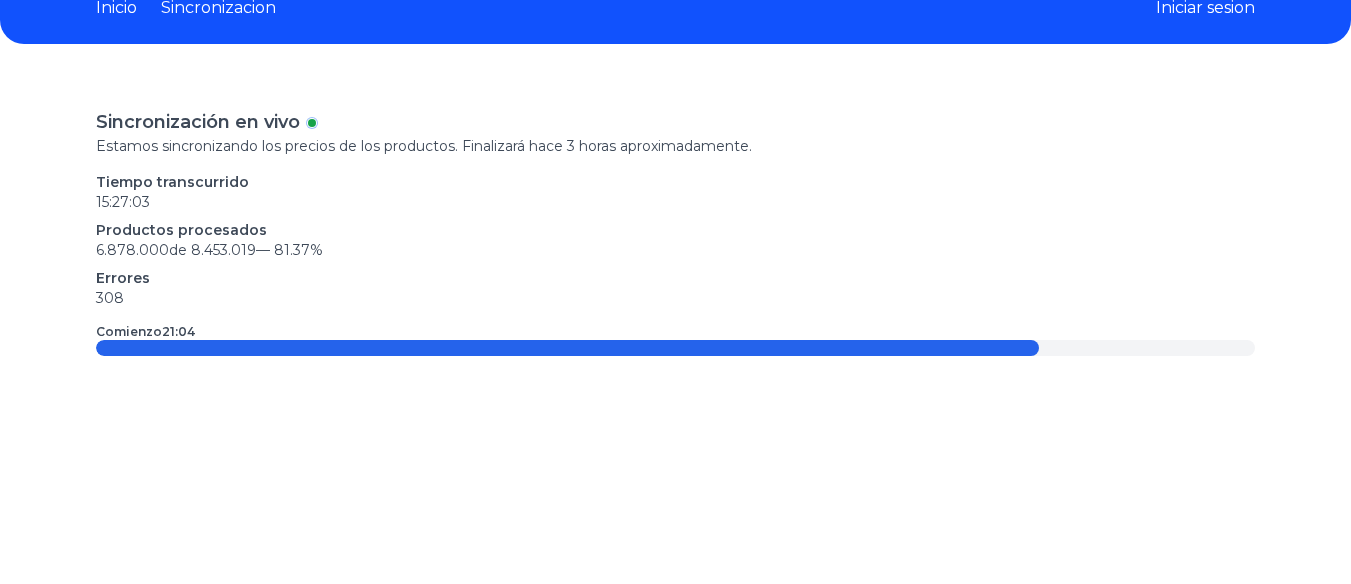 scroll, scrollTop: 0, scrollLeft: 0, axis: both 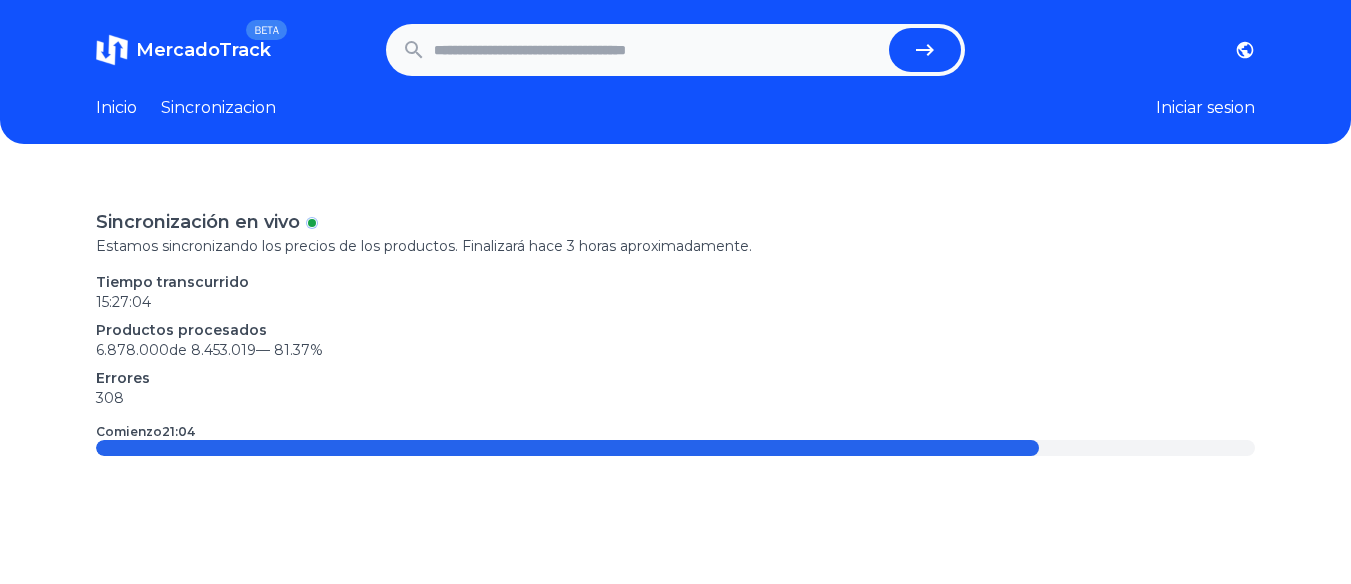 click on "Inicio" at bounding box center (116, 108) 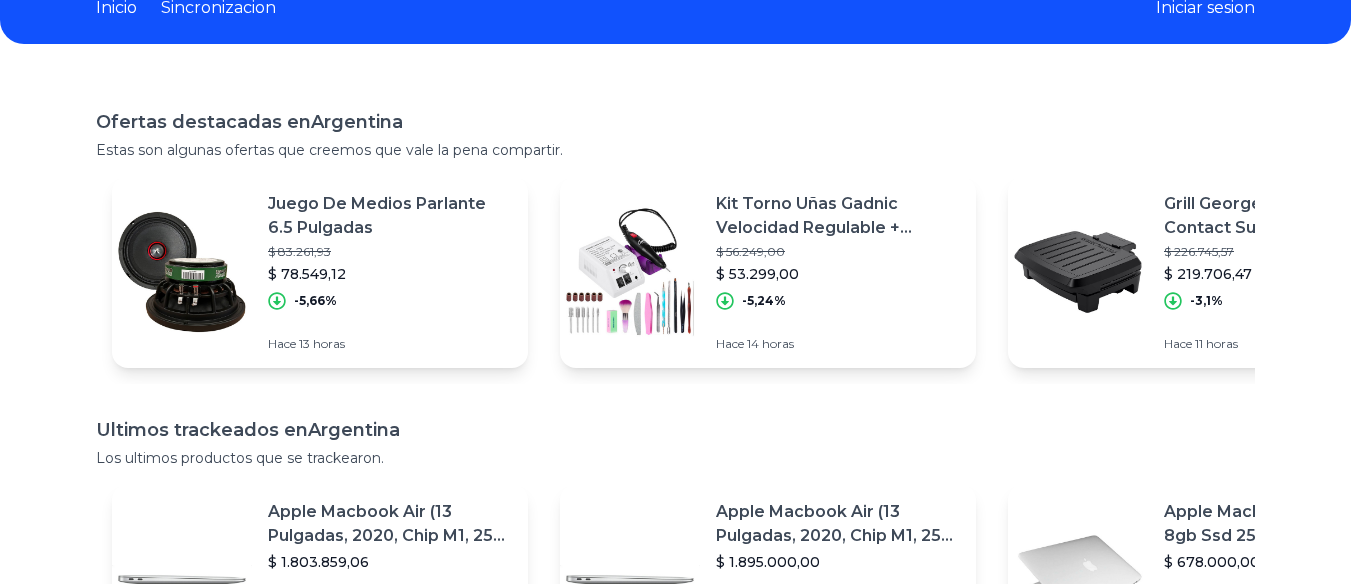 scroll, scrollTop: 300, scrollLeft: 0, axis: vertical 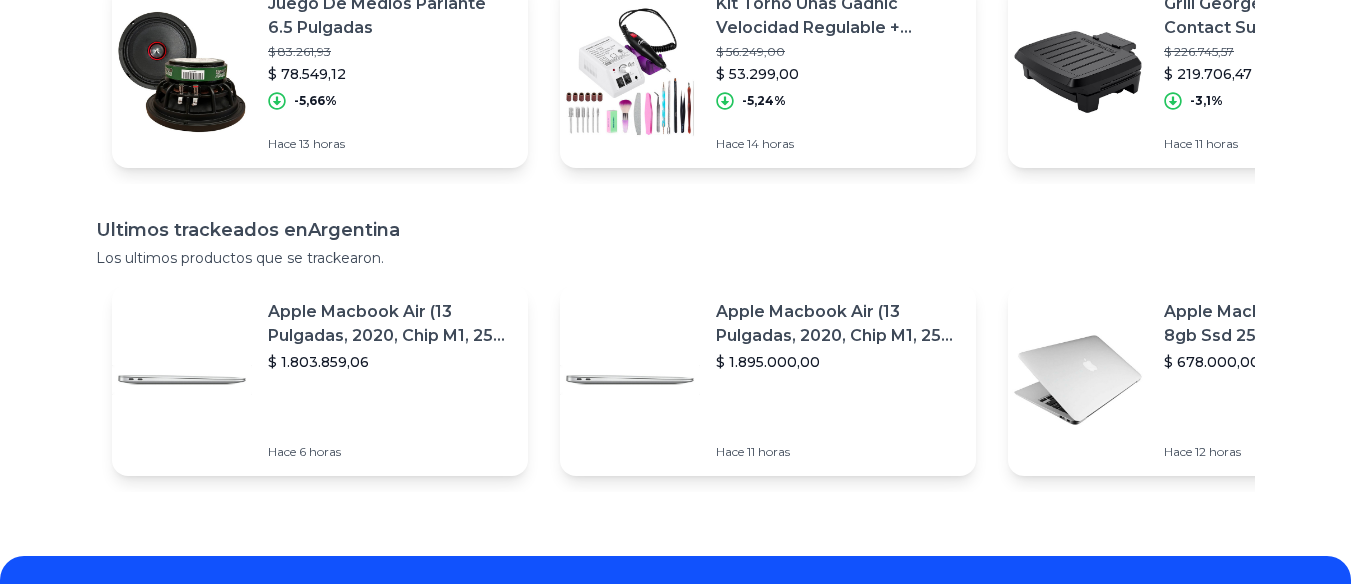 click on "Apple Macbook Air (13 Pulgadas, 2020, Chip M1, 256 Gb De Ssd, 8 Gb De Ram) - Plata" at bounding box center (390, 324) 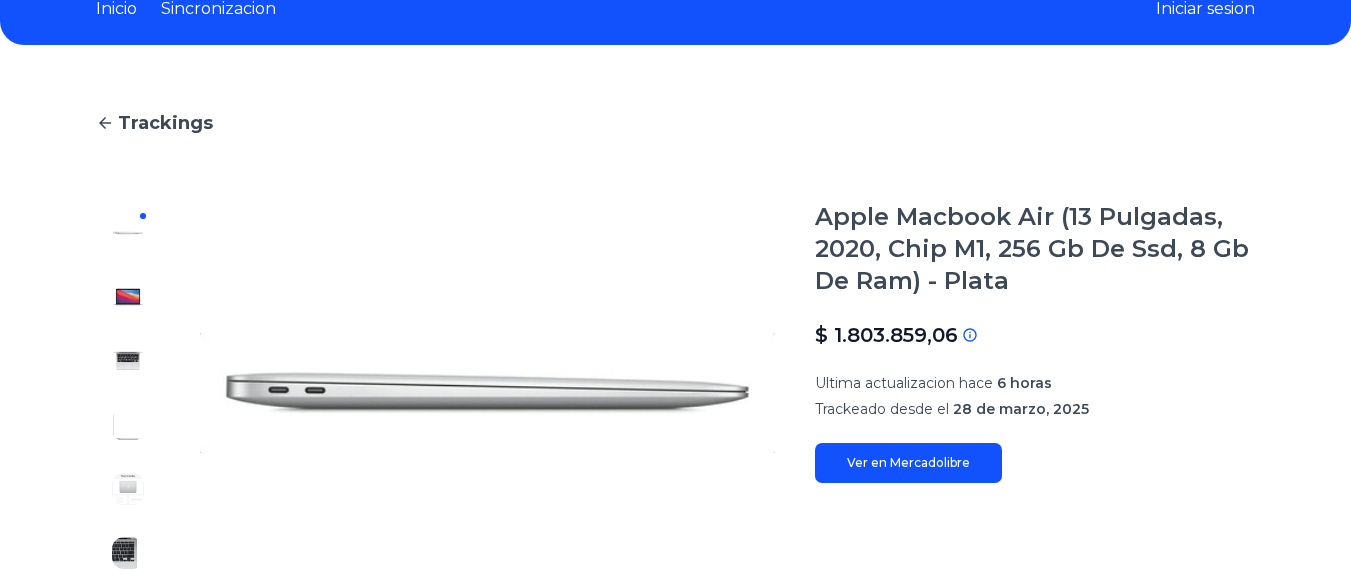 scroll, scrollTop: 100, scrollLeft: 0, axis: vertical 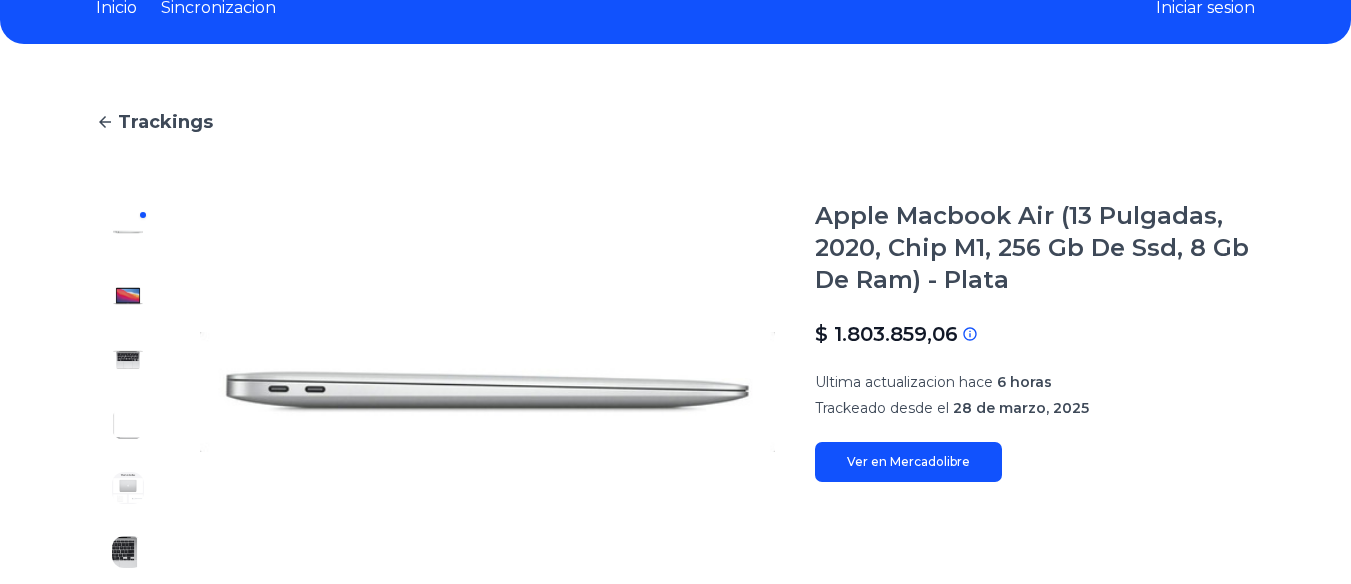 click on "Ver en Mercadolibre" at bounding box center [908, 462] 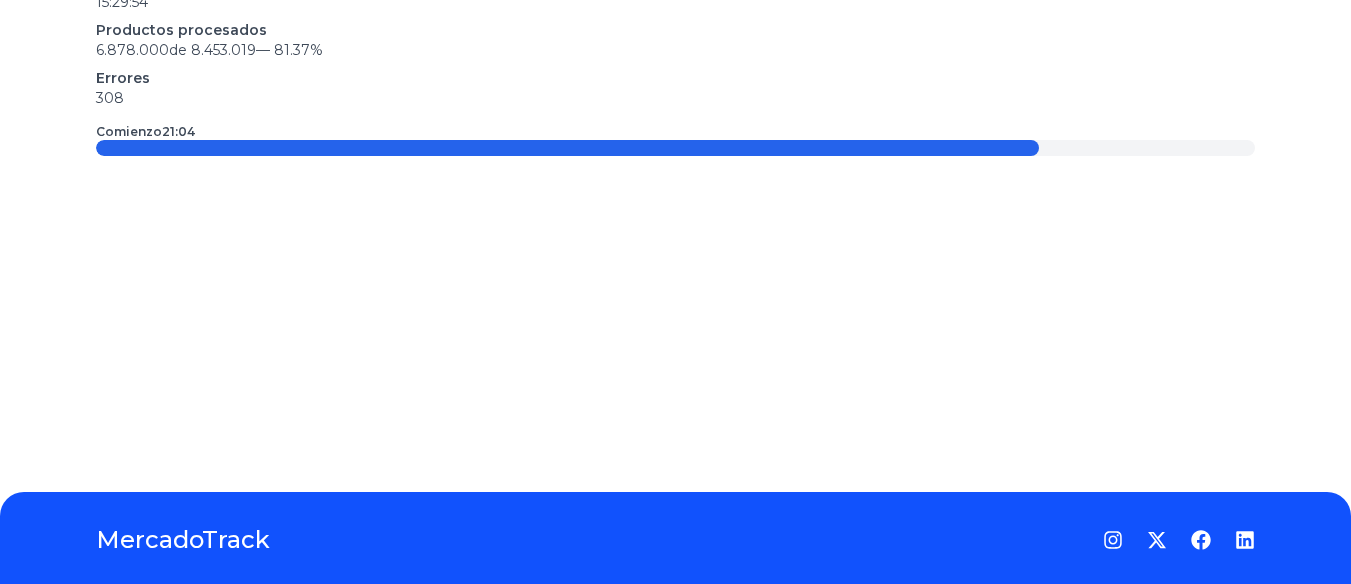 scroll, scrollTop: 0, scrollLeft: 0, axis: both 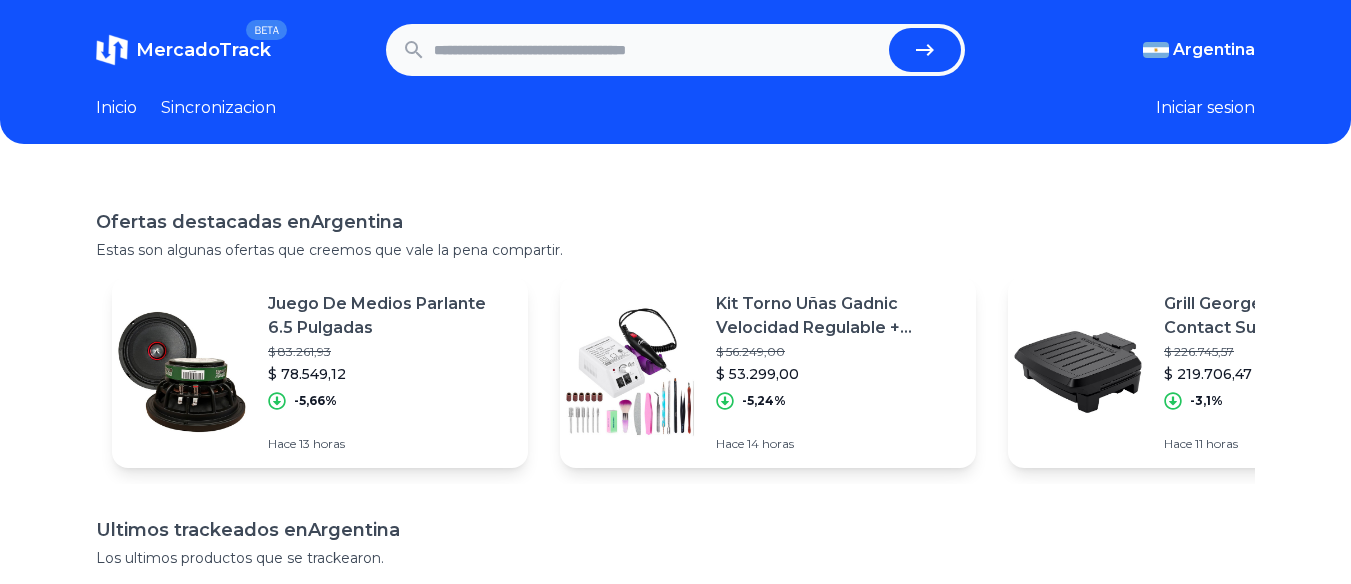 type on "******" 